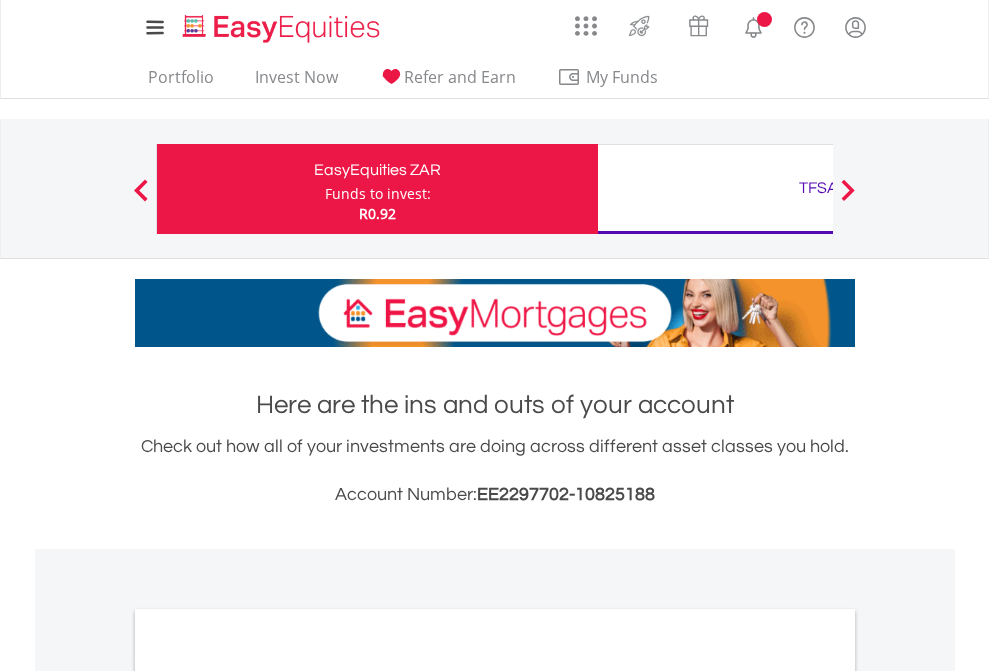 scroll, scrollTop: 0, scrollLeft: 0, axis: both 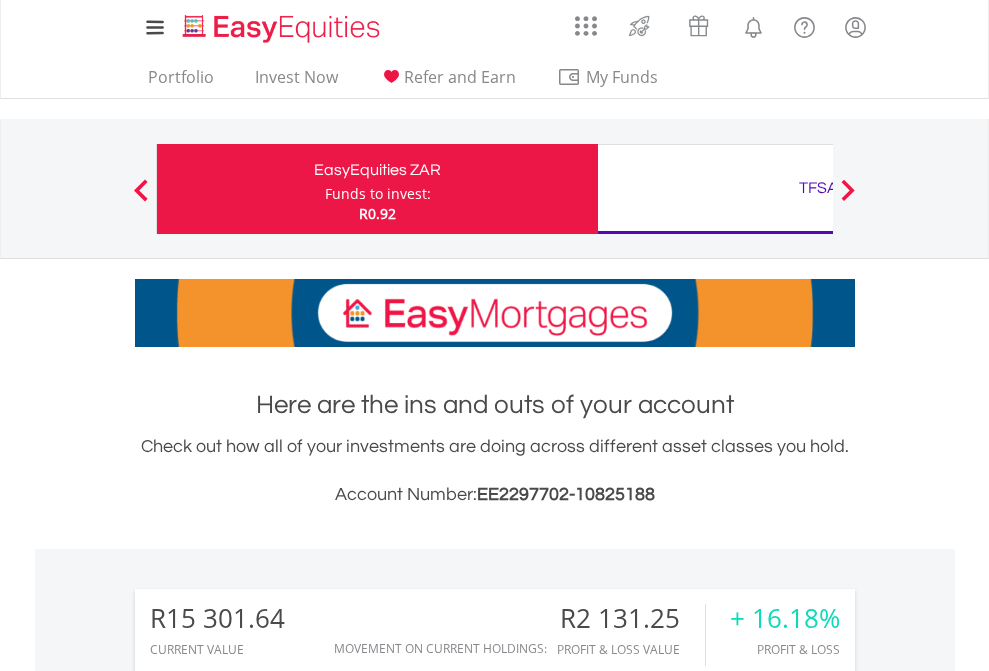click on "Funds to invest:" at bounding box center (378, 194) 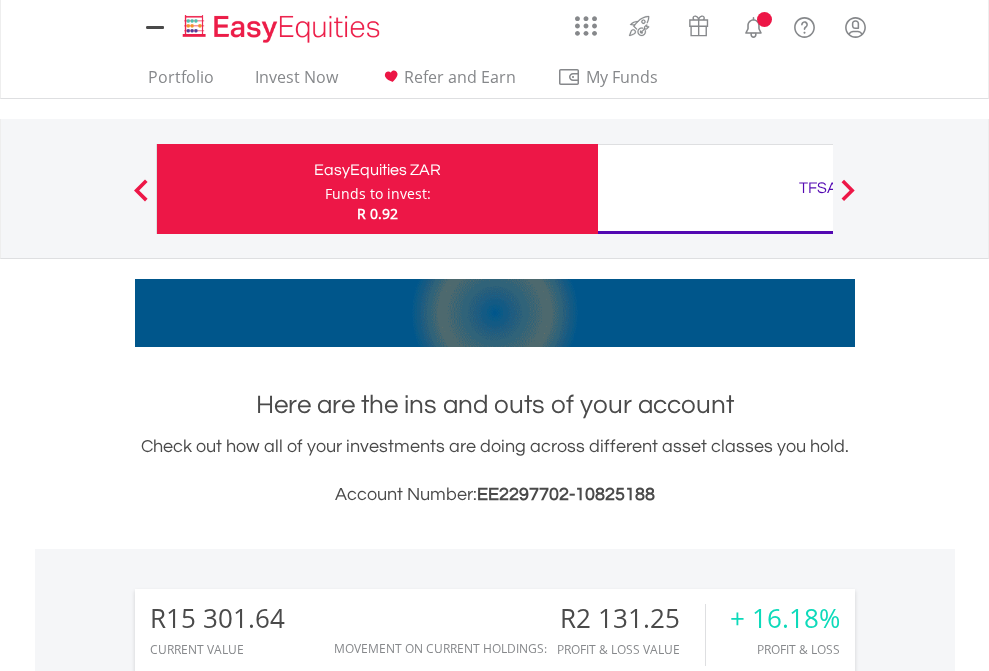 scroll, scrollTop: 0, scrollLeft: 0, axis: both 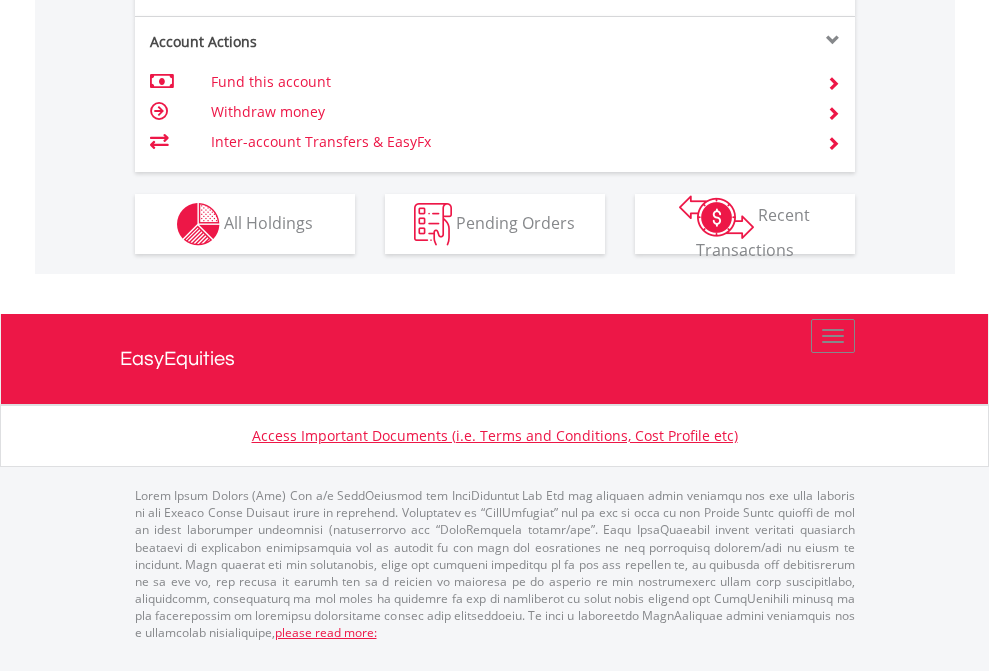 click on "Investment types" at bounding box center (706, -337) 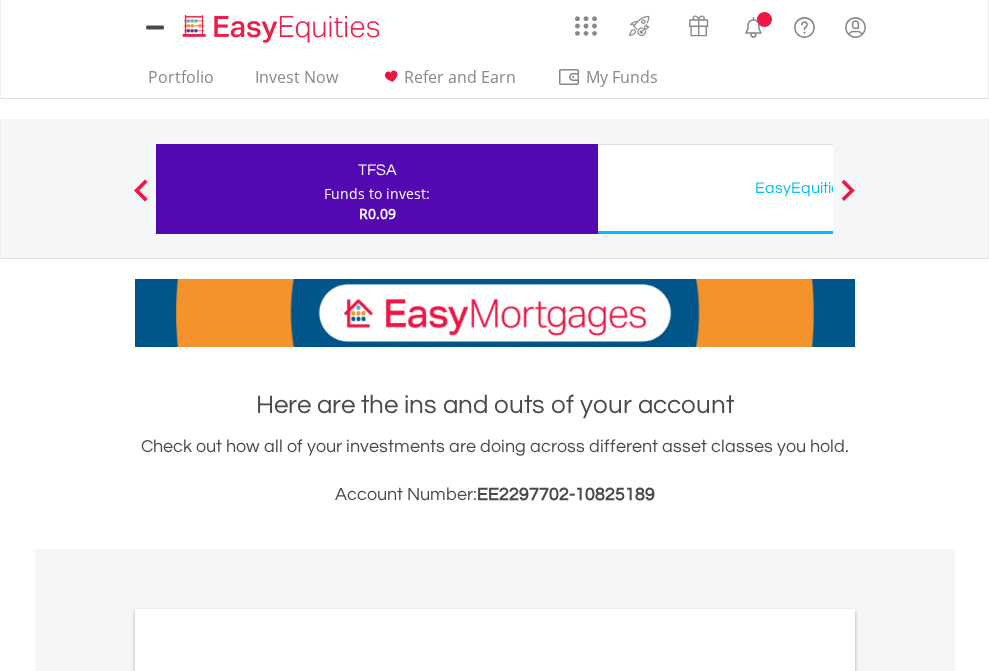 scroll, scrollTop: 0, scrollLeft: 0, axis: both 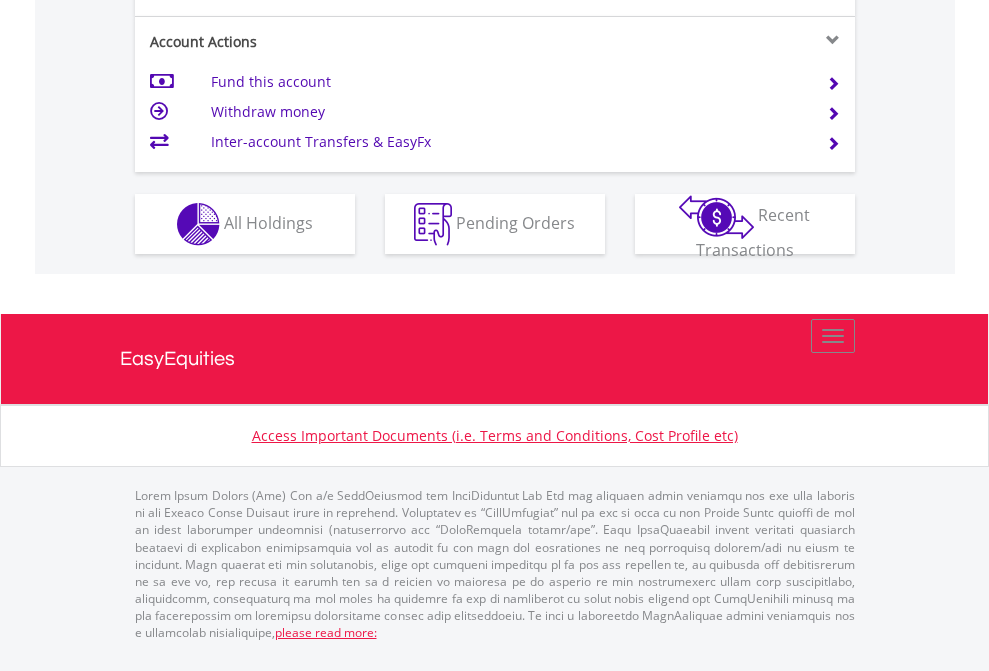 click on "Investment types" at bounding box center [706, -337] 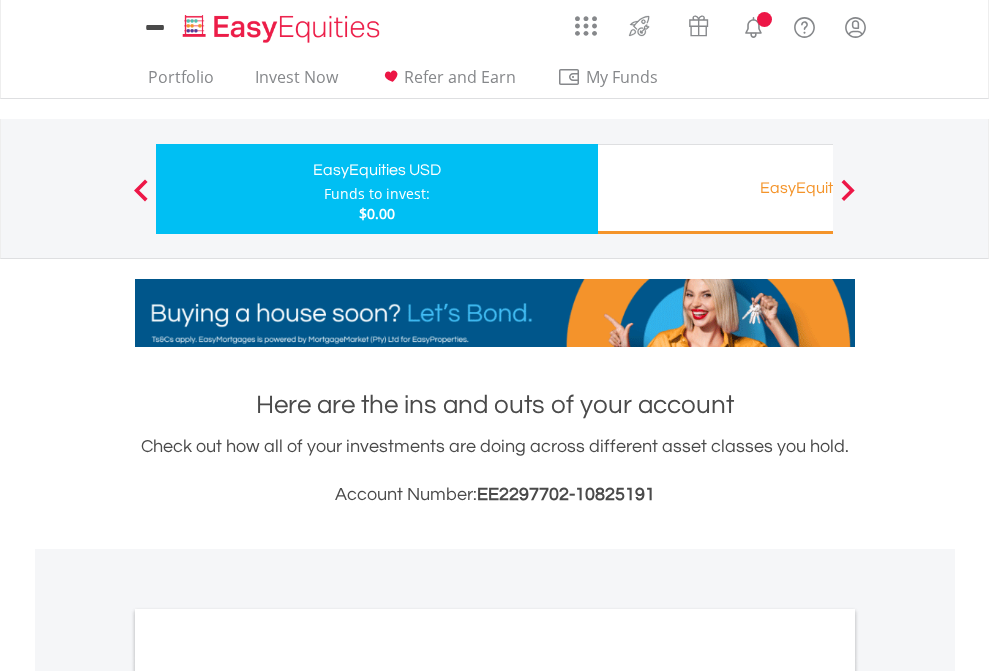 scroll, scrollTop: 0, scrollLeft: 0, axis: both 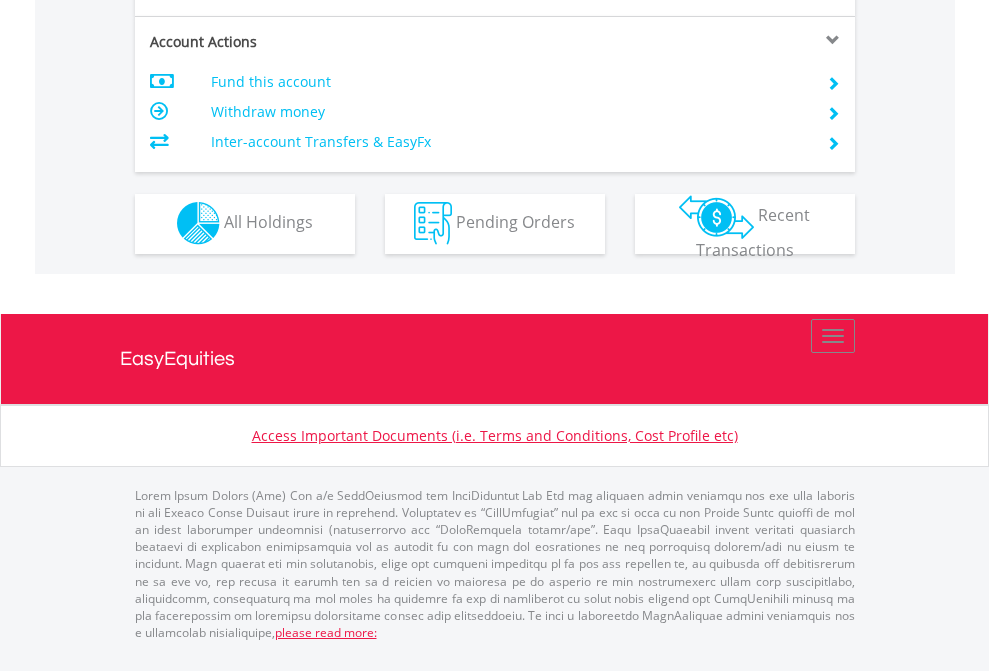 click on "Investment types" at bounding box center (706, -353) 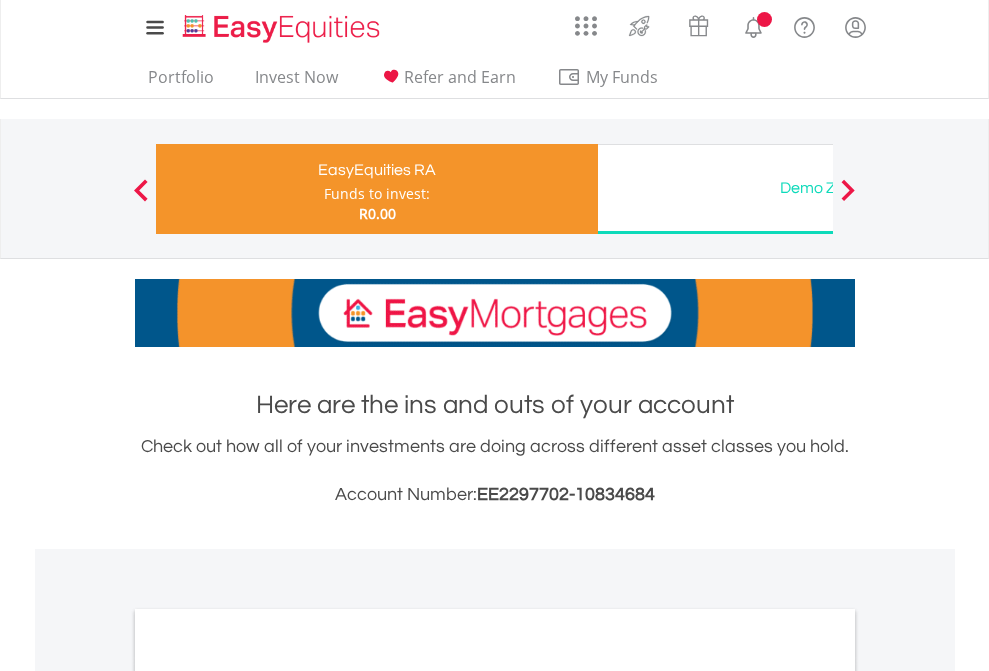 scroll, scrollTop: 0, scrollLeft: 0, axis: both 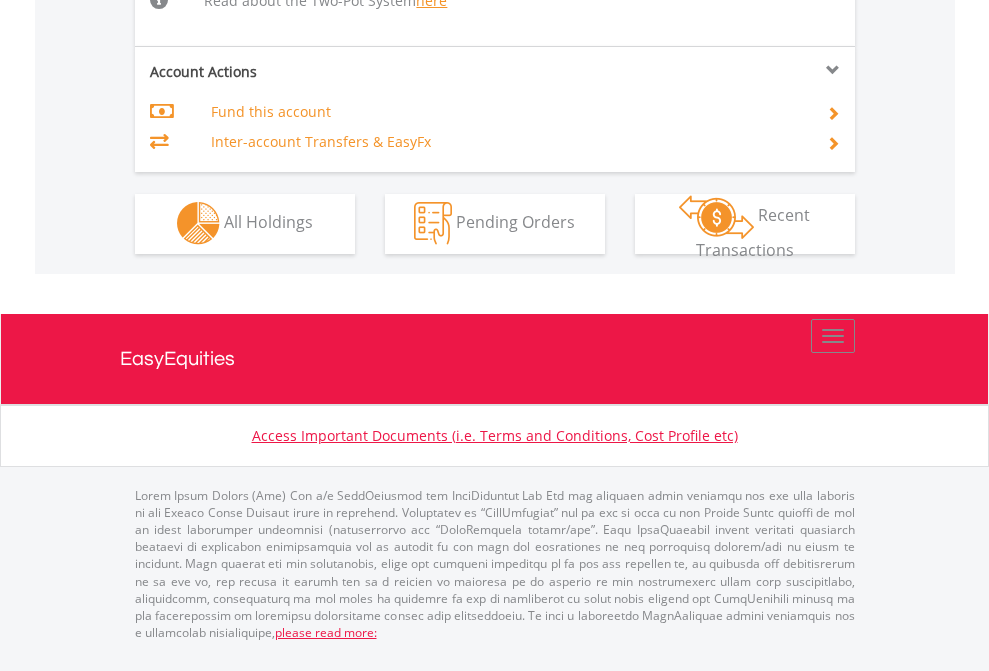 click on "Investment types" at bounding box center (706, -534) 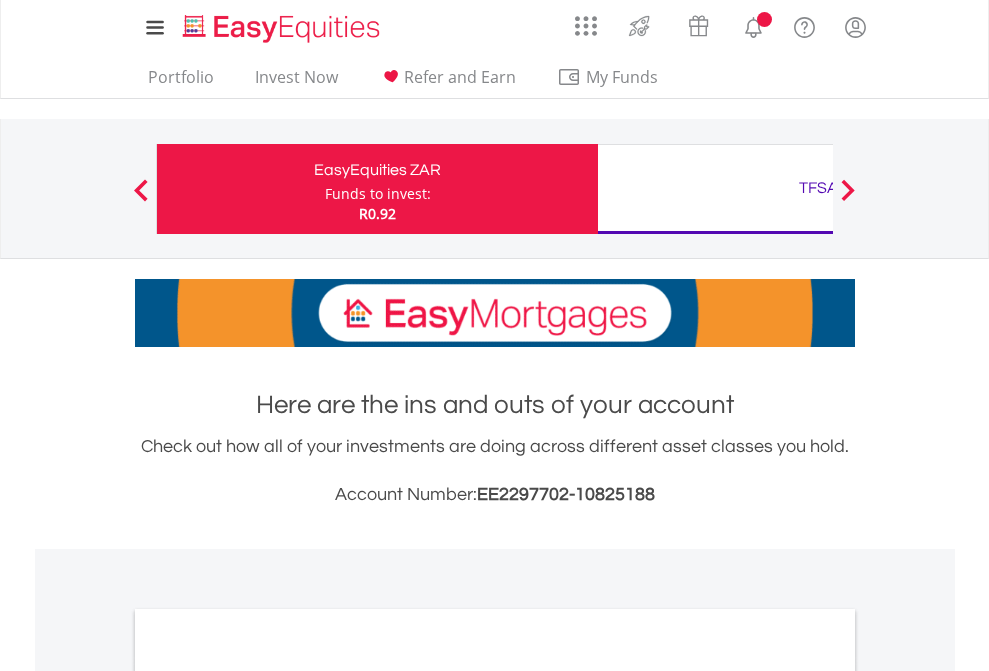 scroll, scrollTop: 0, scrollLeft: 0, axis: both 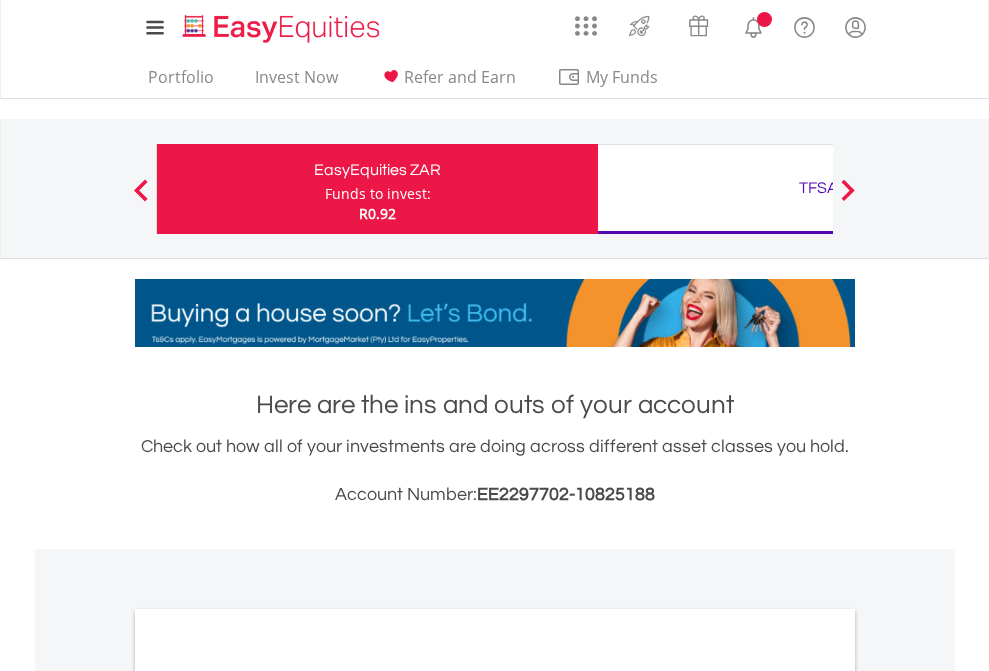 click on "All Holdings" at bounding box center (268, 1096) 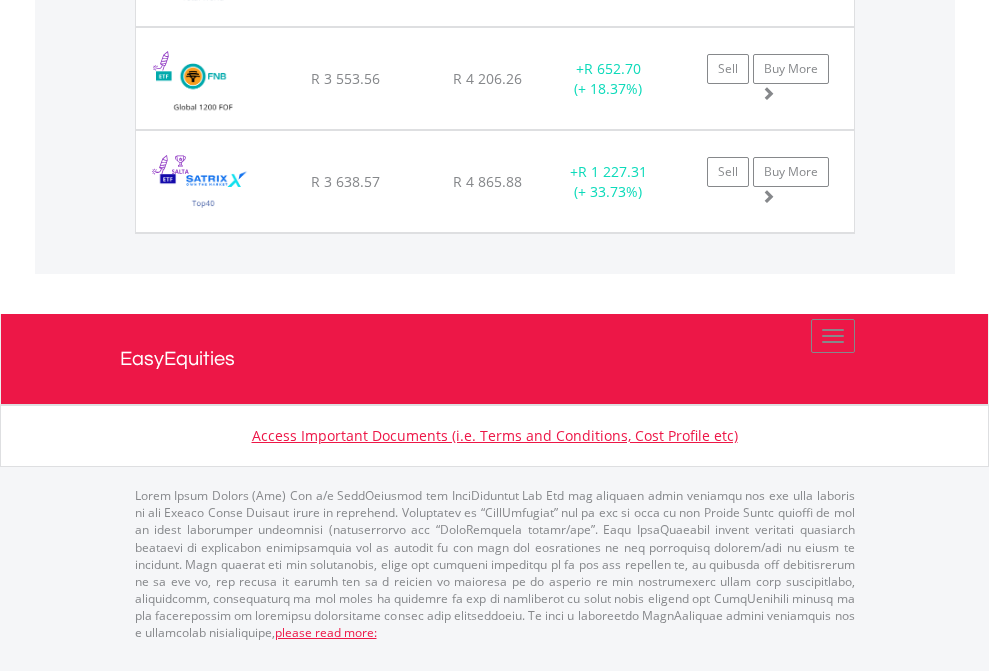 click on "TFSA" at bounding box center (818, -1174) 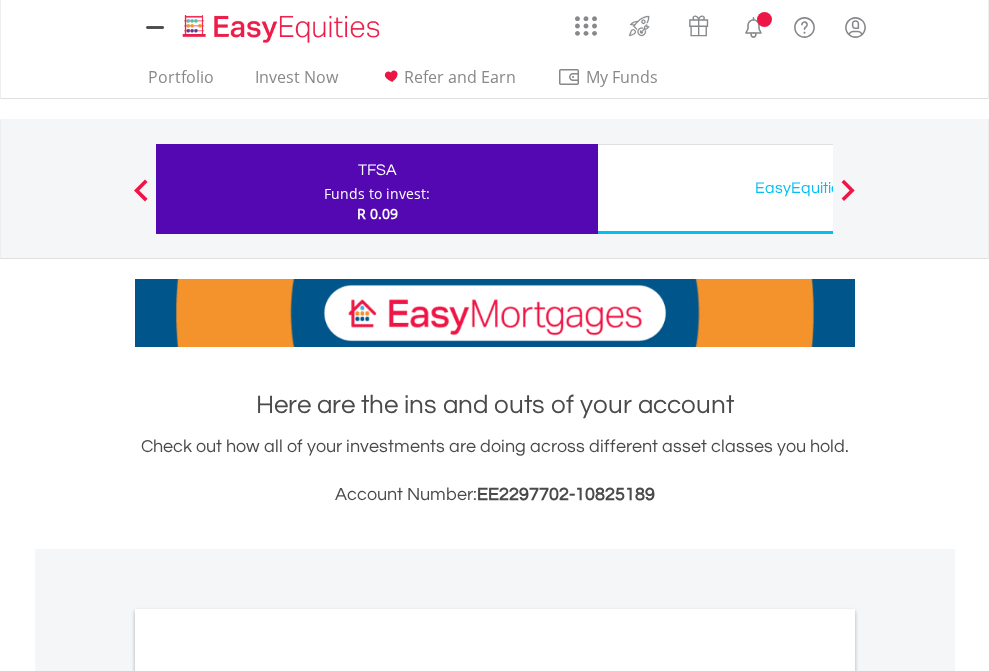 scroll, scrollTop: 1202, scrollLeft: 0, axis: vertical 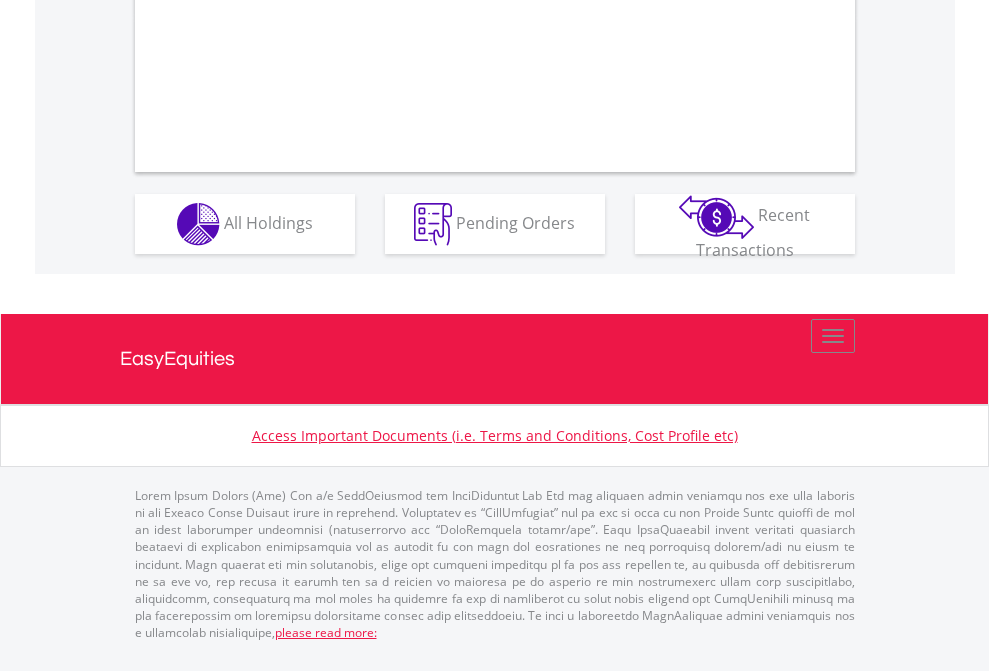 click on "All Holdings" at bounding box center [268, 222] 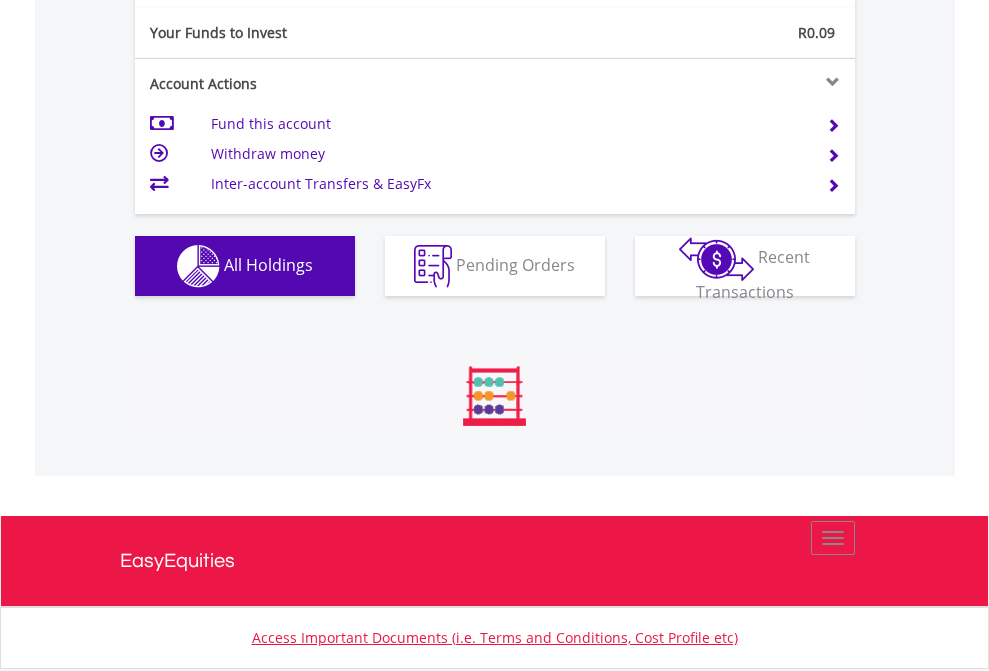 scroll, scrollTop: 999808, scrollLeft: 999687, axis: both 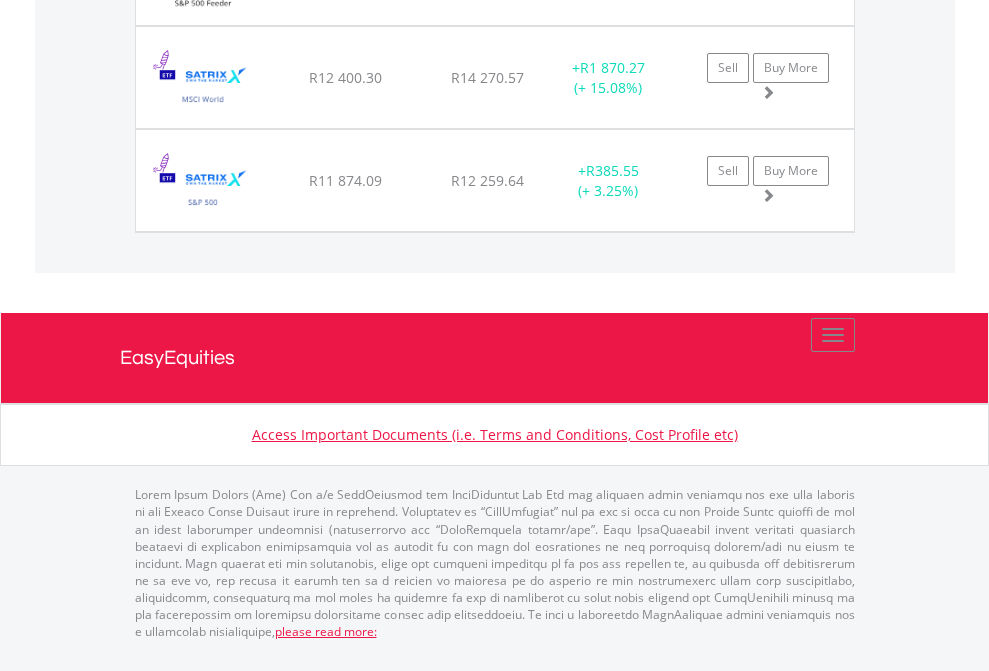 click on "EasyEquities USD" at bounding box center (818, -1648) 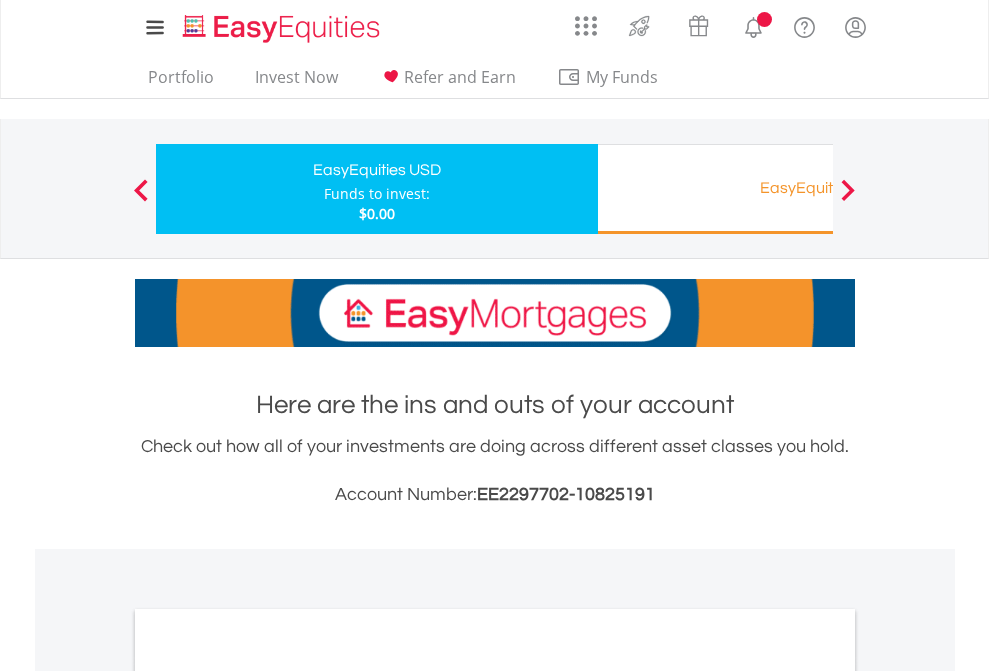 scroll, scrollTop: 0, scrollLeft: 0, axis: both 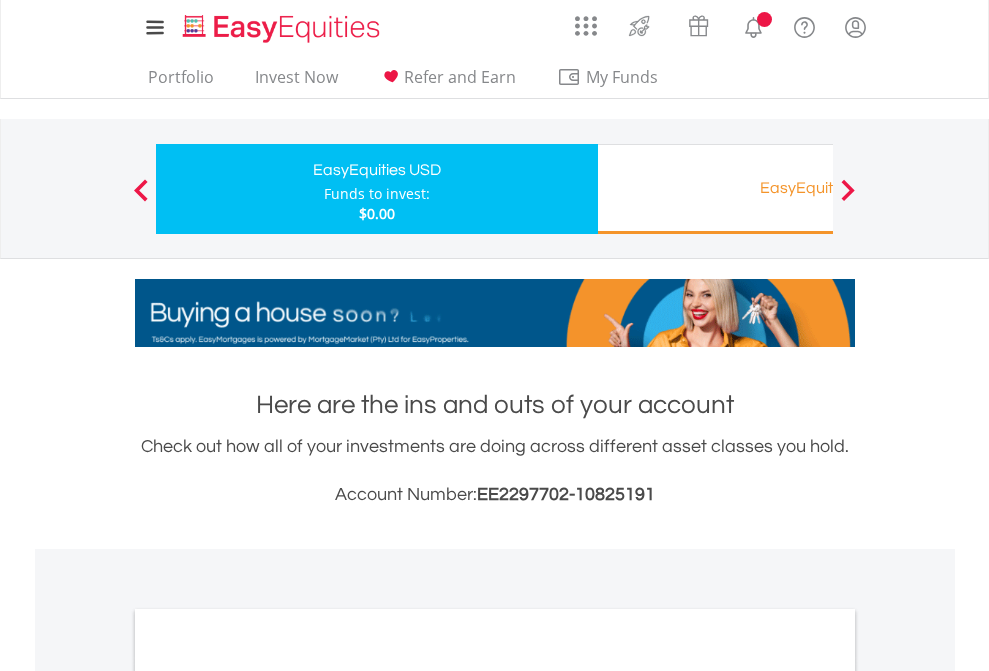 click on "All Holdings" at bounding box center [268, 1096] 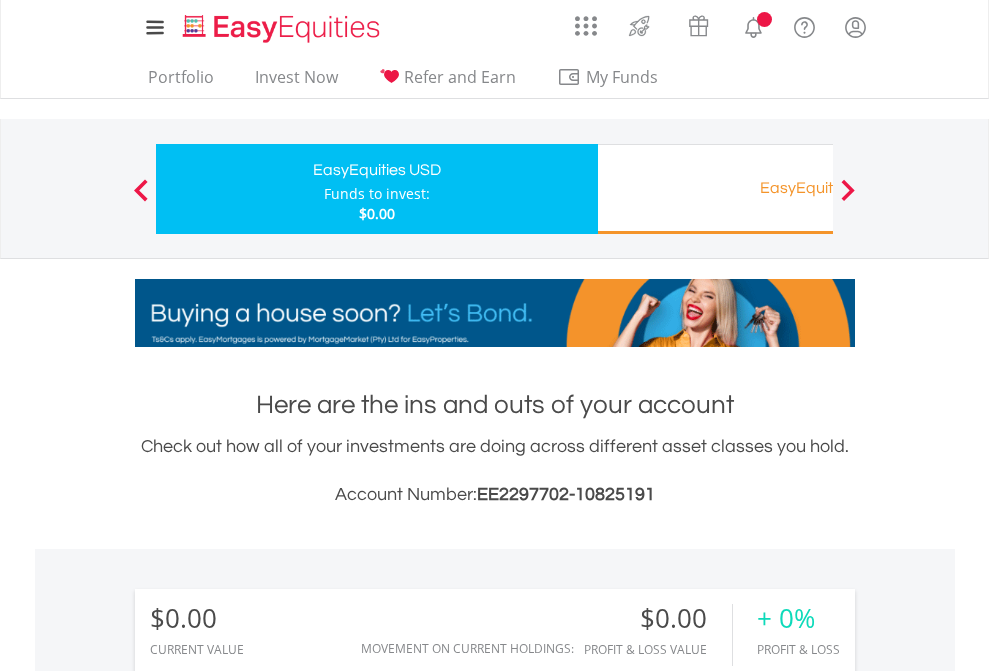 scroll, scrollTop: 1202, scrollLeft: 0, axis: vertical 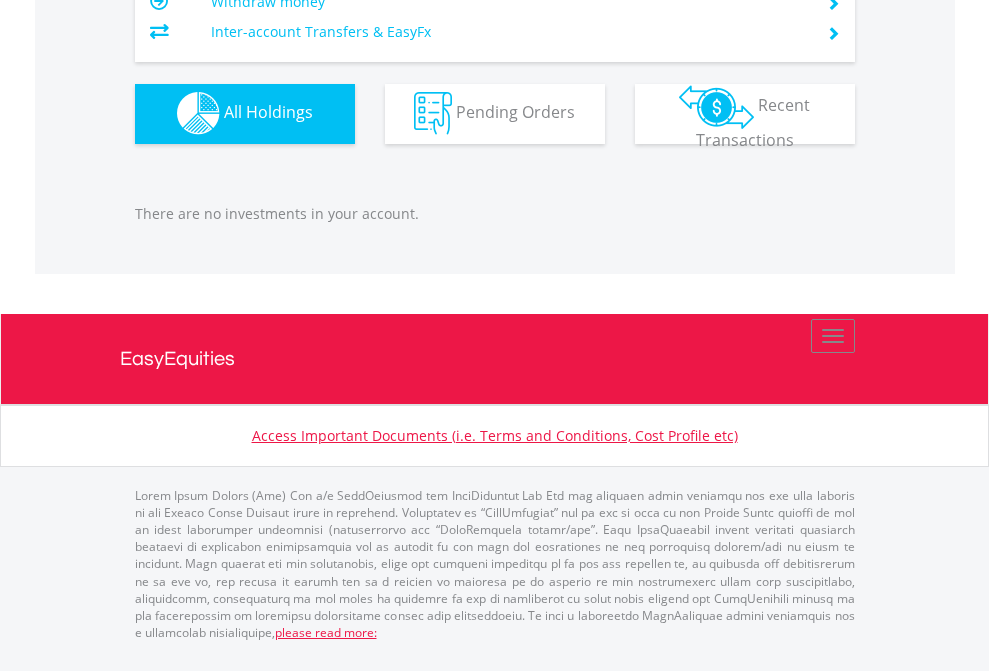 click on "EasyEquities RA" at bounding box center [818, -1142] 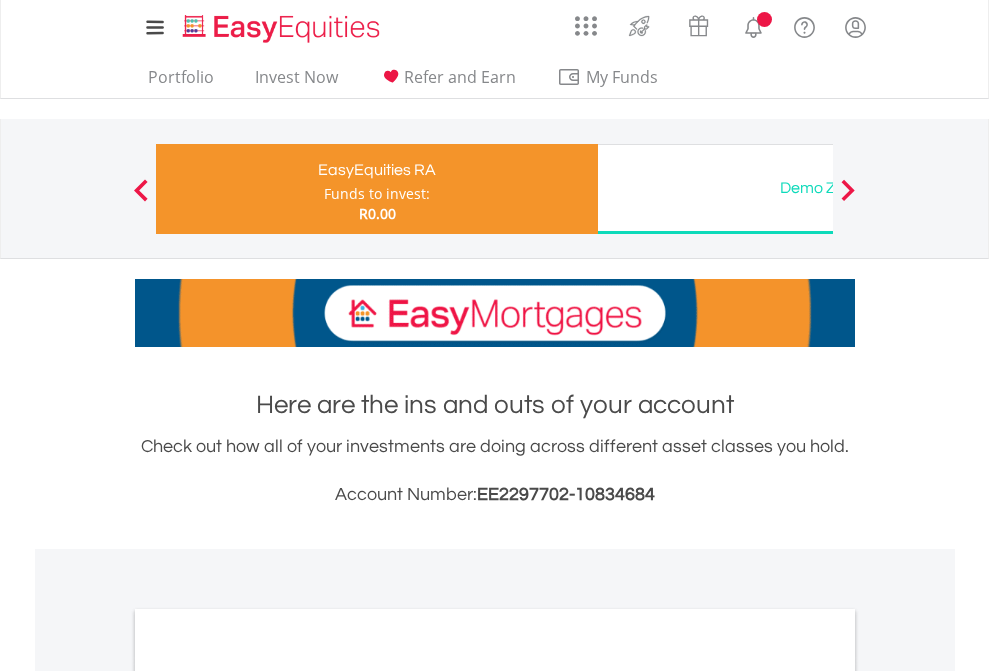 scroll, scrollTop: 0, scrollLeft: 0, axis: both 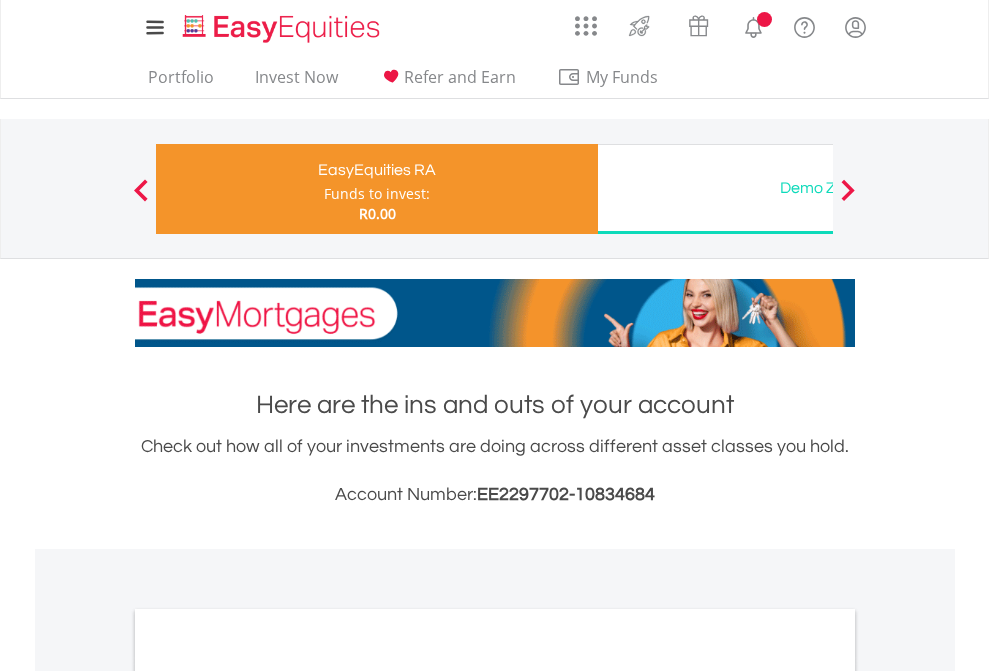 click on "All Holdings" at bounding box center (268, 1066) 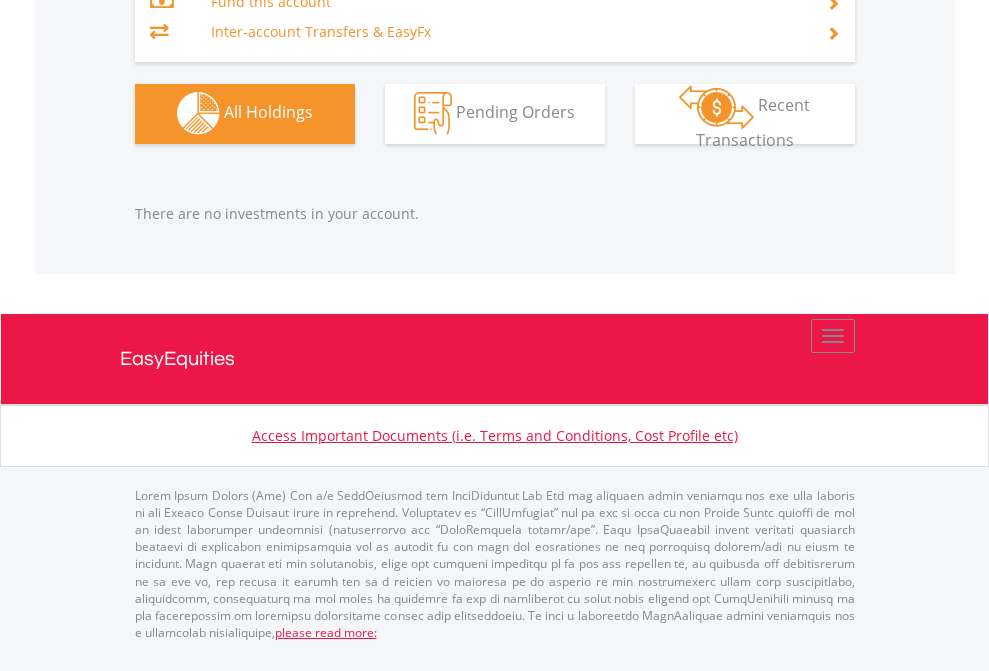 scroll, scrollTop: 1980, scrollLeft: 0, axis: vertical 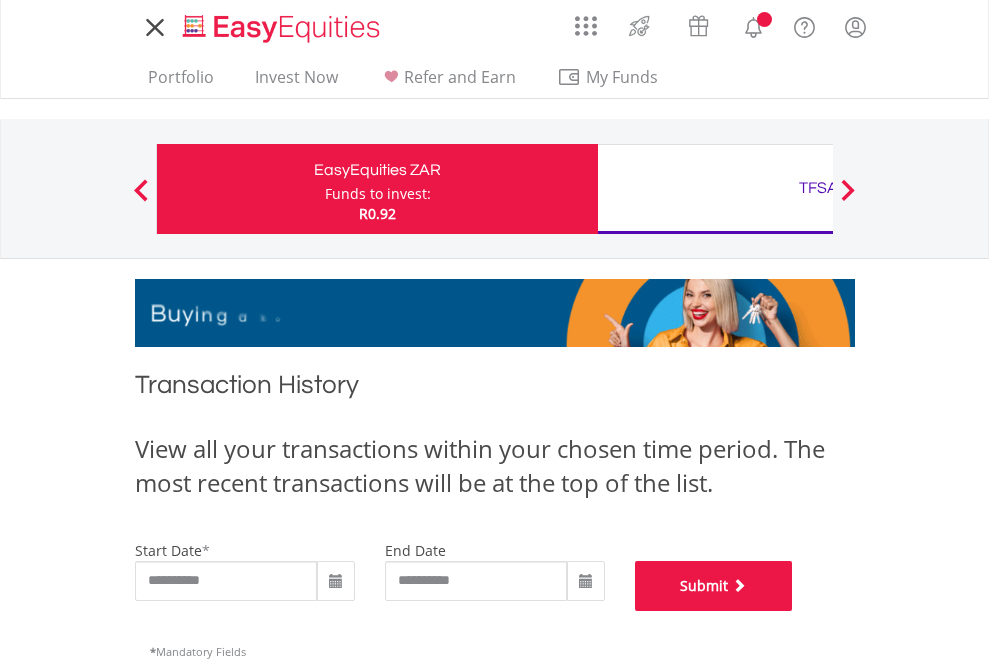 click on "Submit" at bounding box center [714, 586] 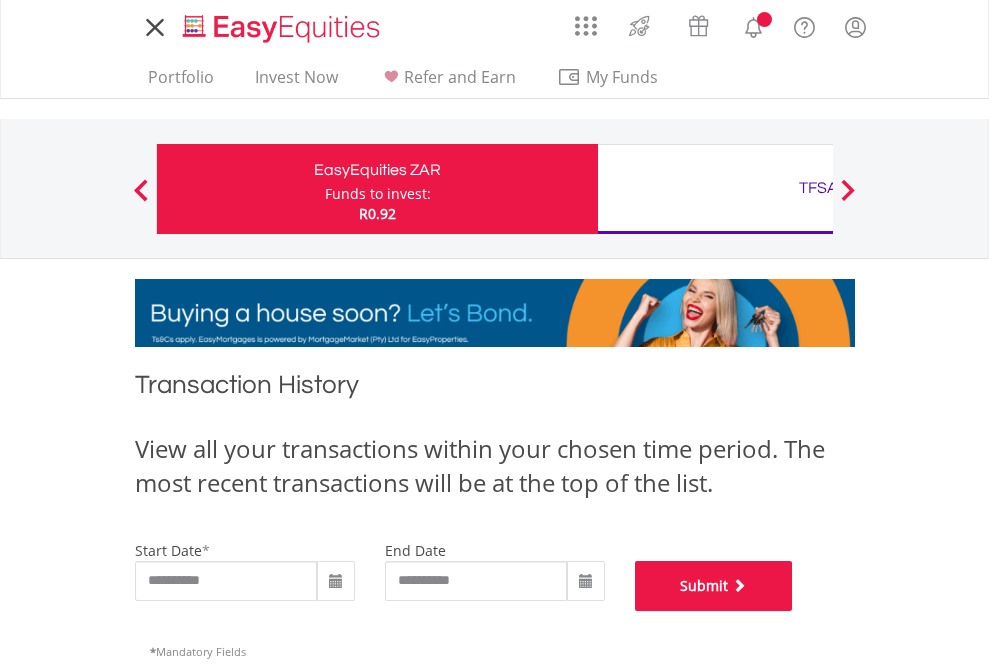 scroll, scrollTop: 811, scrollLeft: 0, axis: vertical 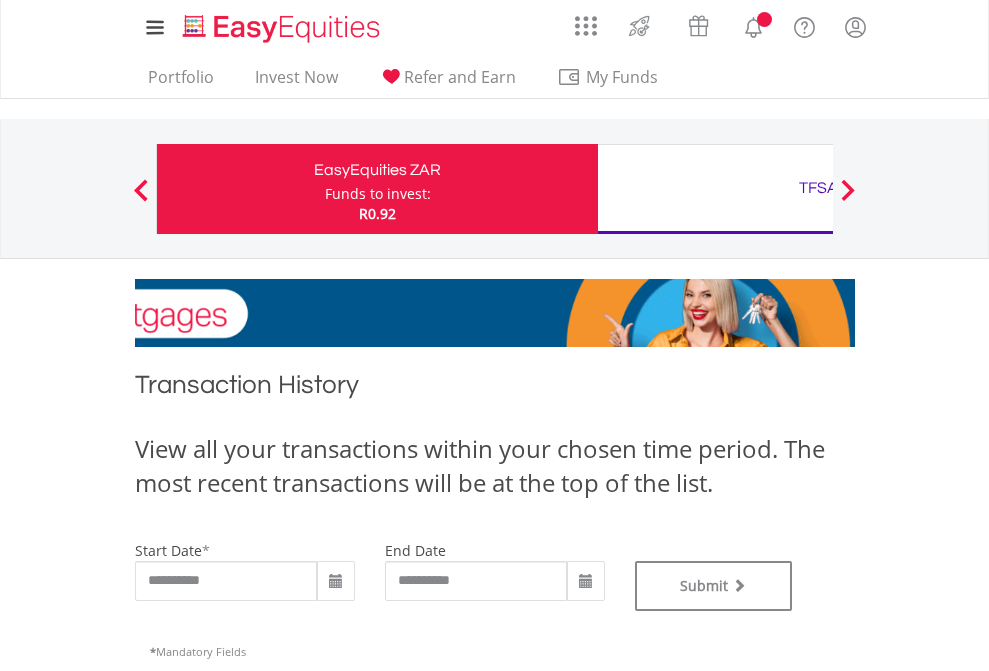 click on "TFSA" at bounding box center (818, 188) 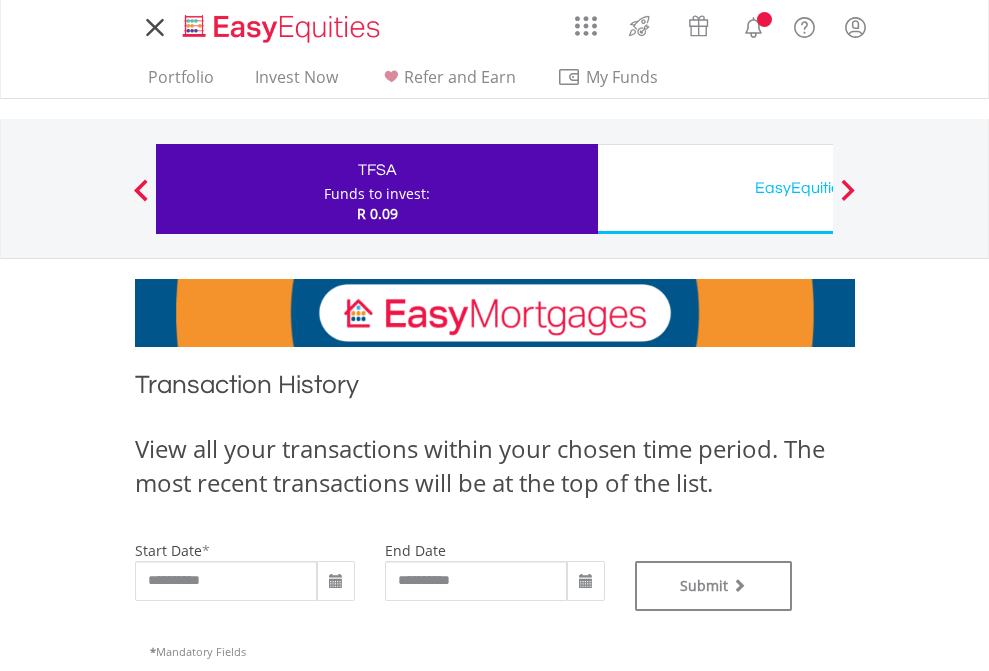 scroll, scrollTop: 0, scrollLeft: 0, axis: both 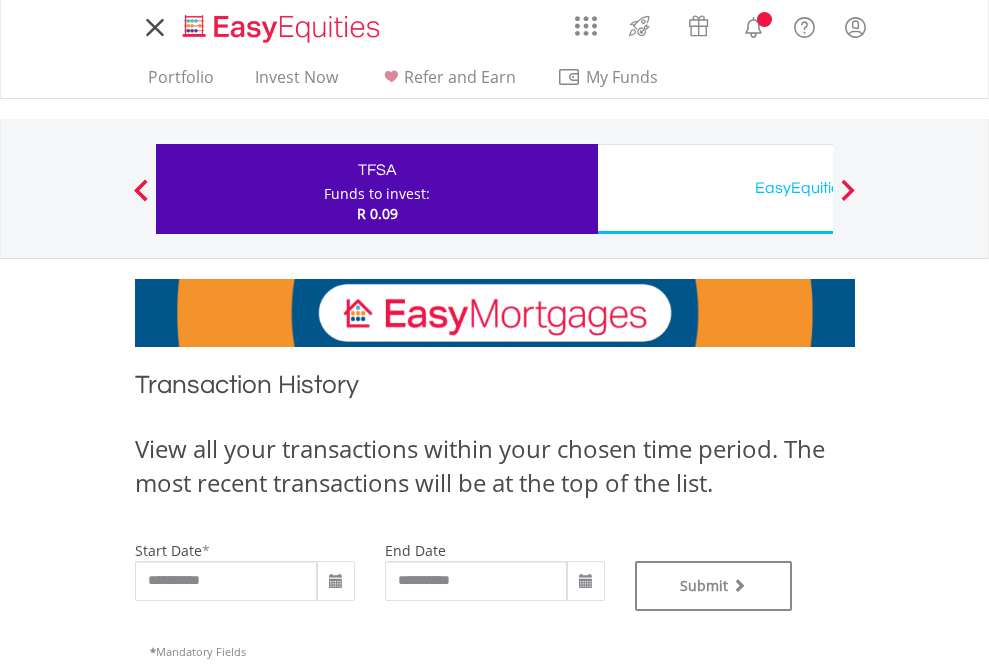 type on "**********" 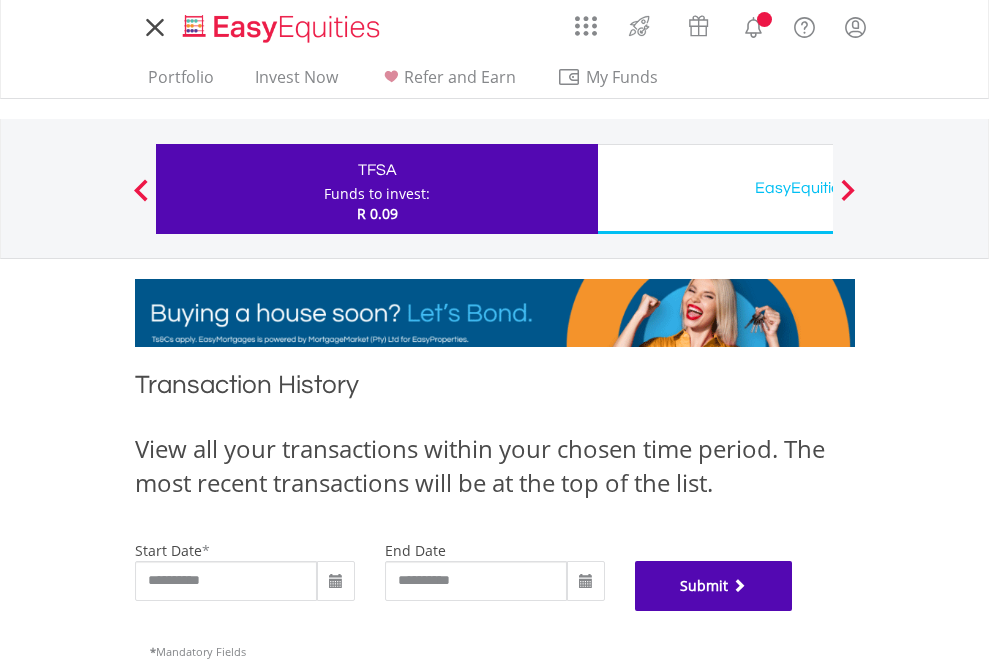click on "Submit" at bounding box center (714, 586) 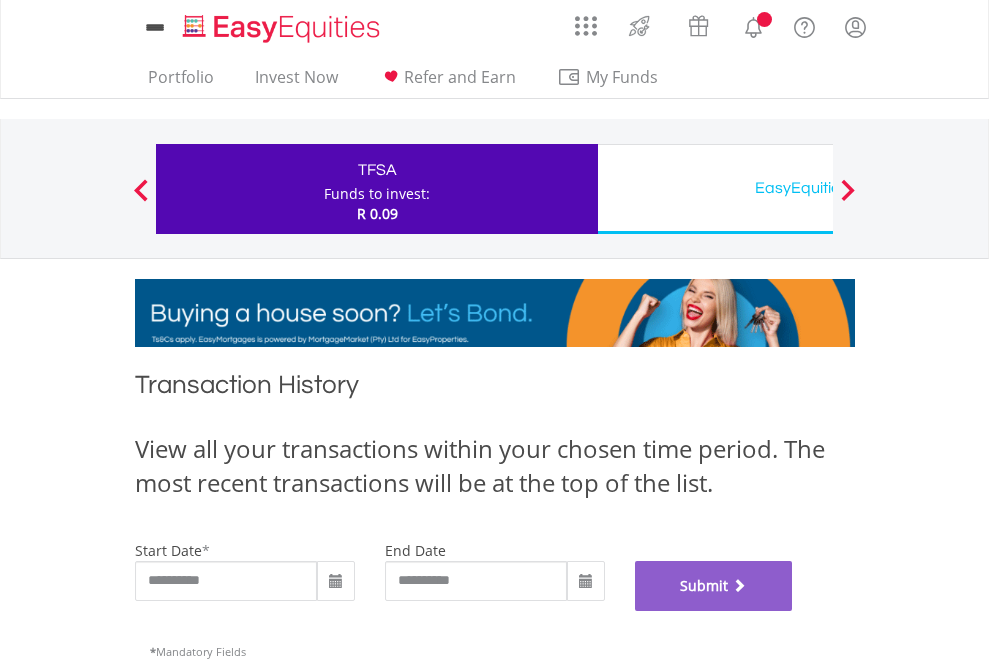 scroll, scrollTop: 811, scrollLeft: 0, axis: vertical 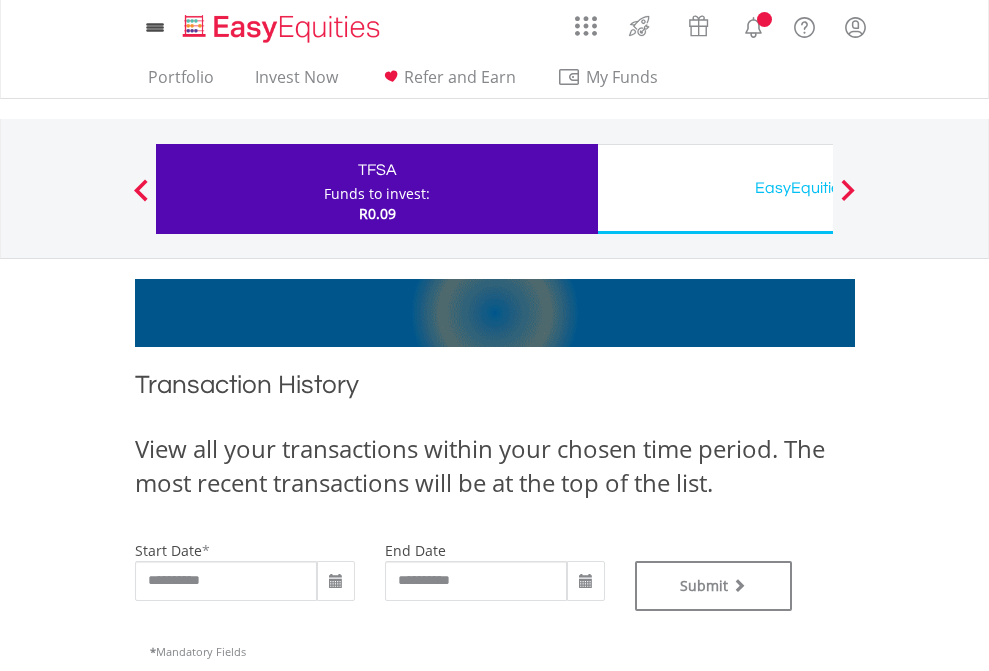 click on "EasyEquities USD" at bounding box center (818, 188) 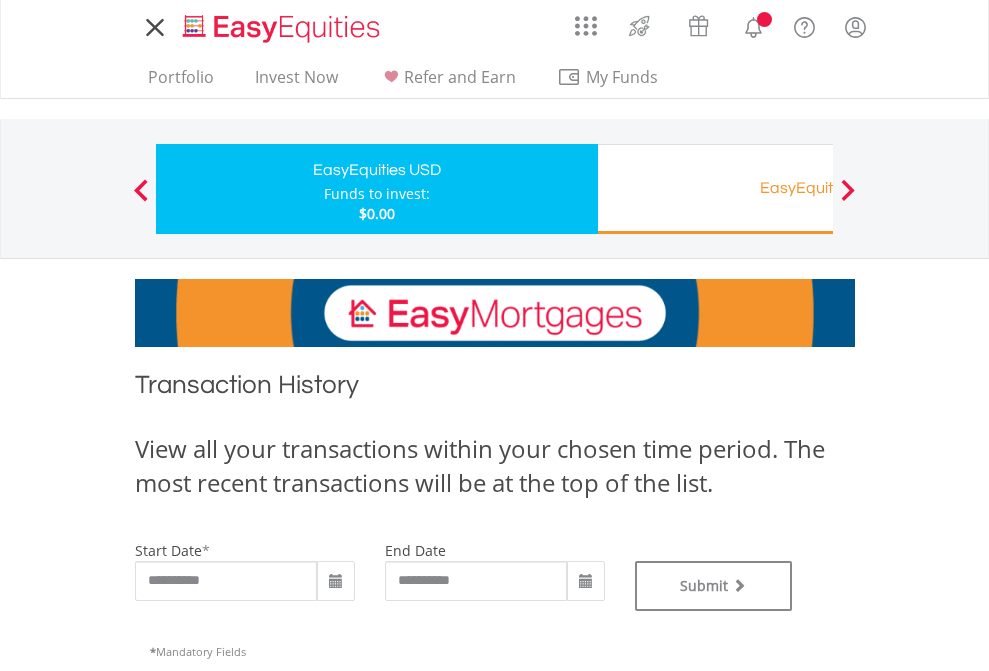 scroll, scrollTop: 0, scrollLeft: 0, axis: both 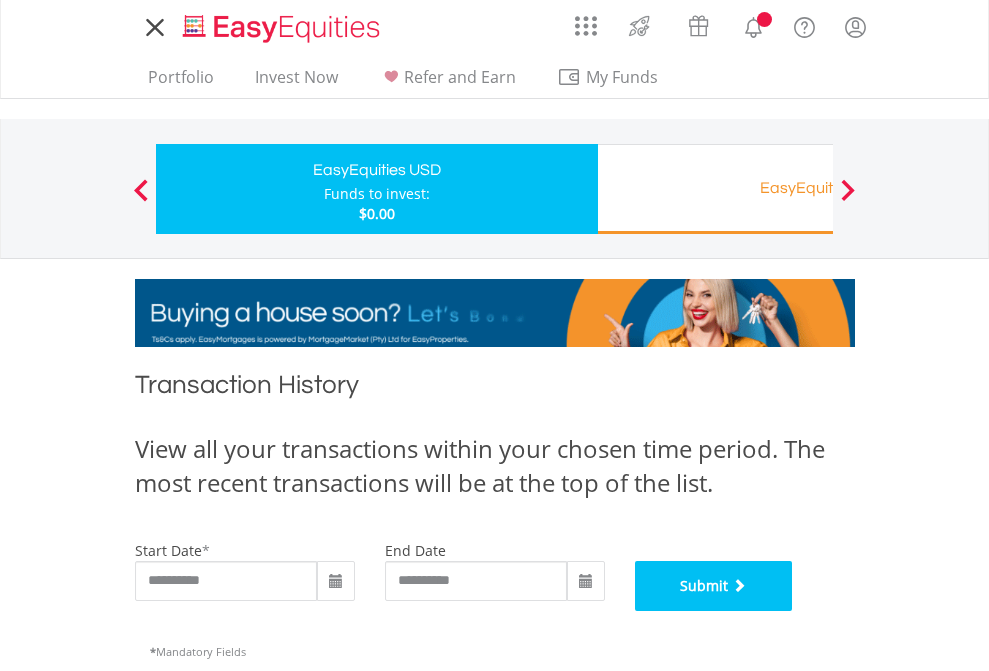 click on "Submit" at bounding box center (714, 586) 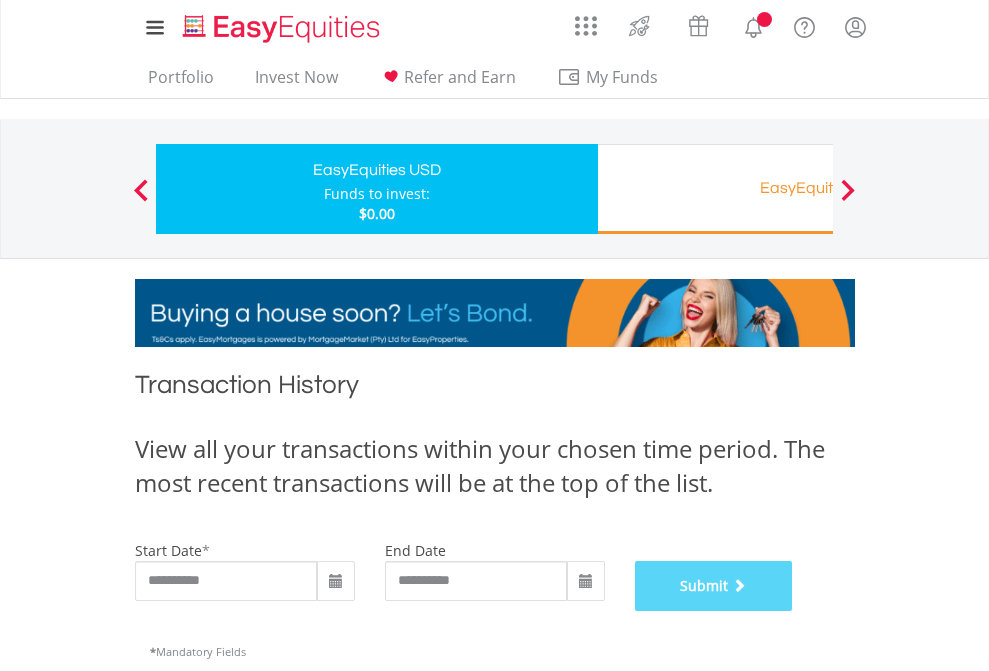 scroll, scrollTop: 811, scrollLeft: 0, axis: vertical 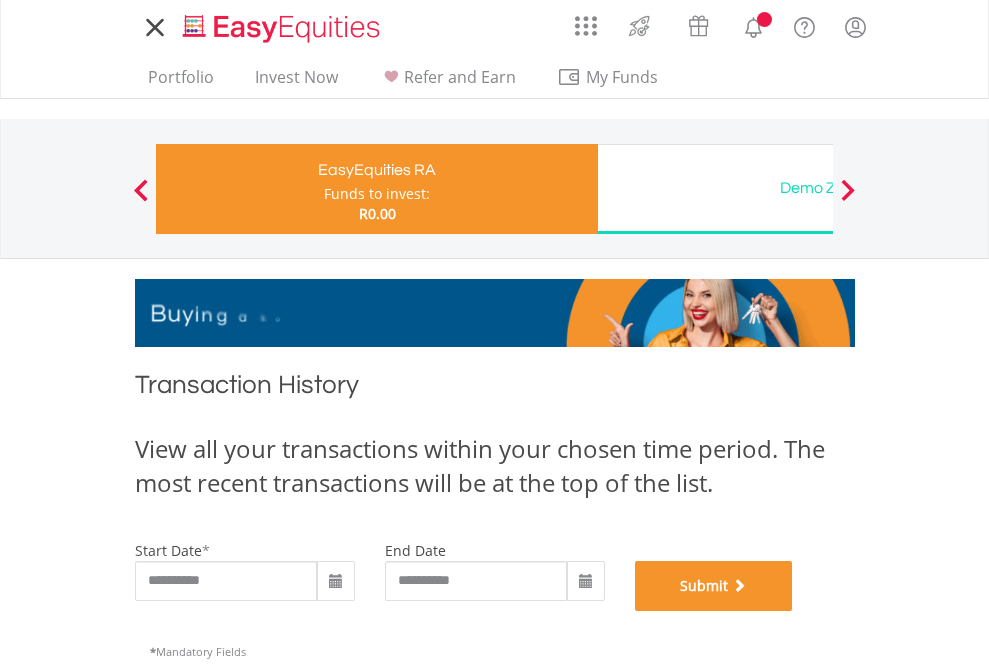 click on "Submit" at bounding box center (714, 586) 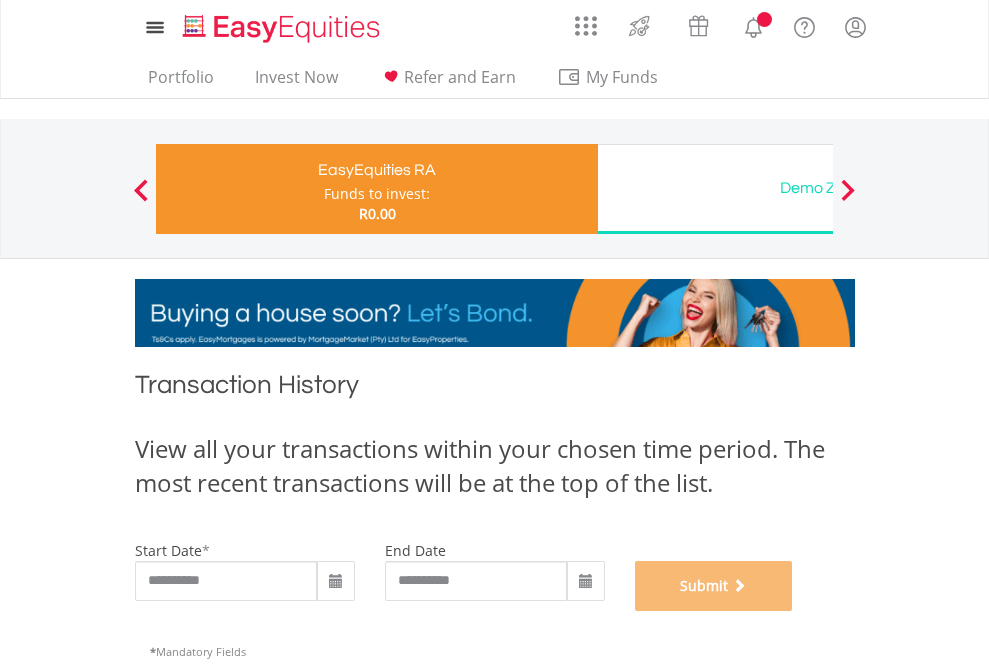 scroll, scrollTop: 811, scrollLeft: 0, axis: vertical 